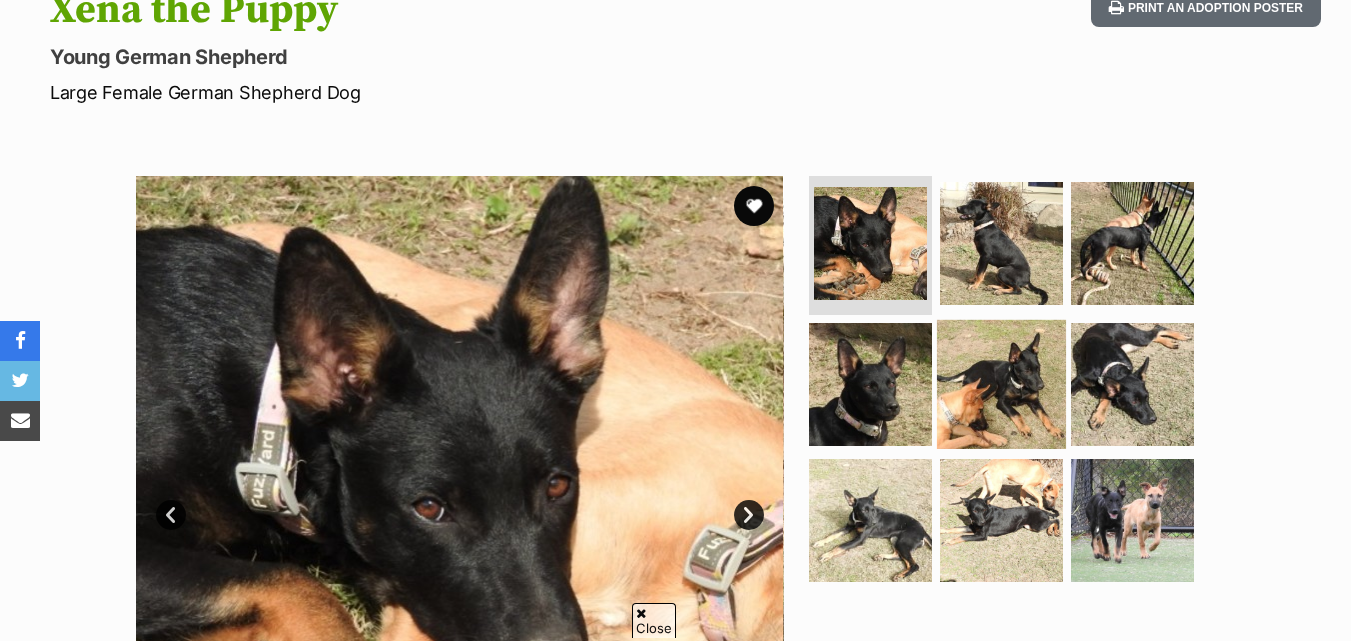 scroll, scrollTop: 240, scrollLeft: 0, axis: vertical 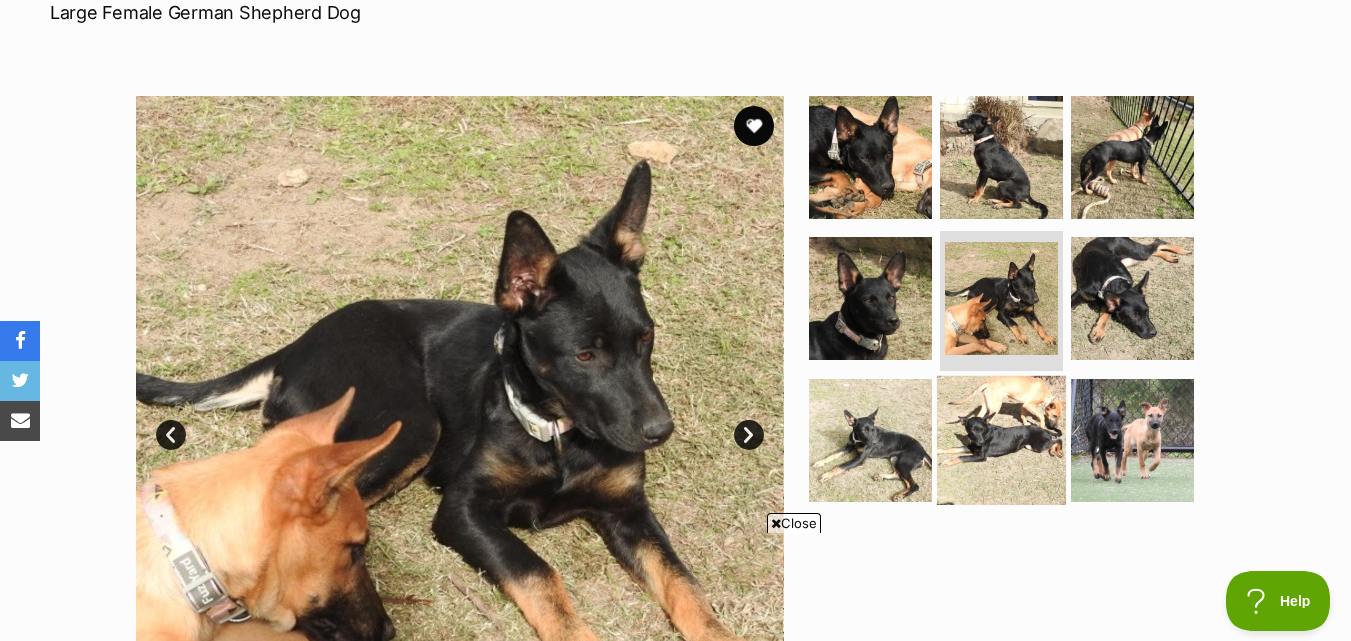 click at bounding box center (1001, 440) 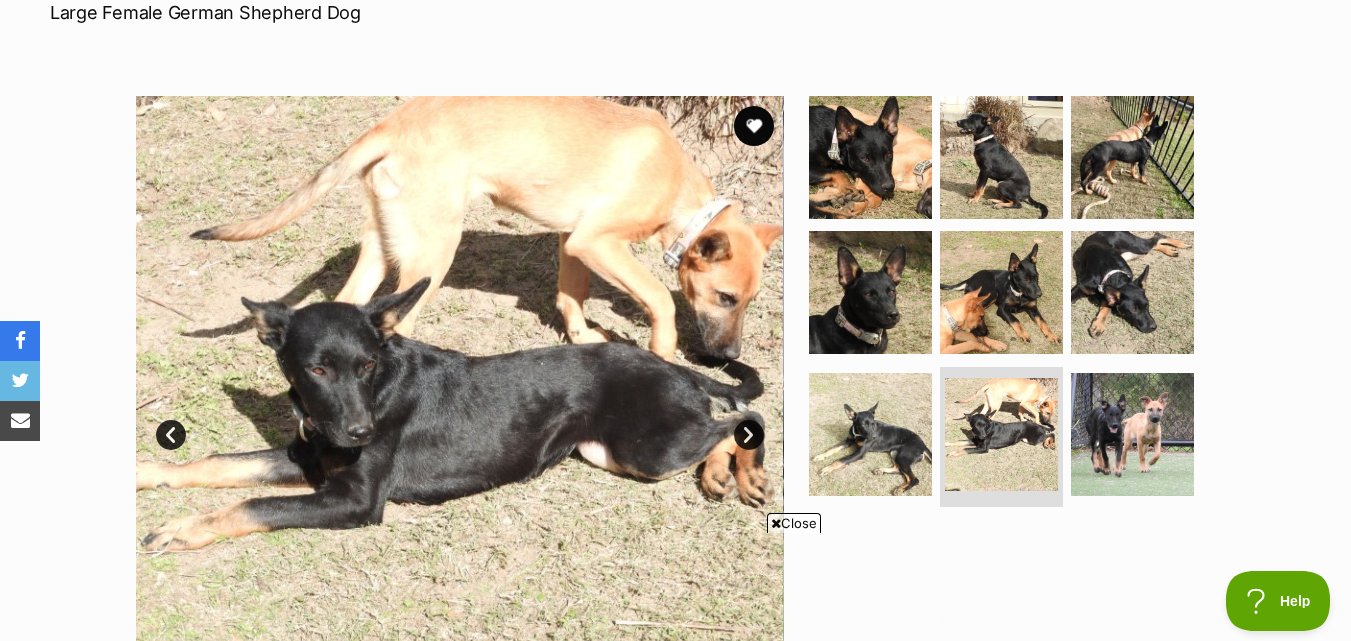 scroll, scrollTop: 0, scrollLeft: 0, axis: both 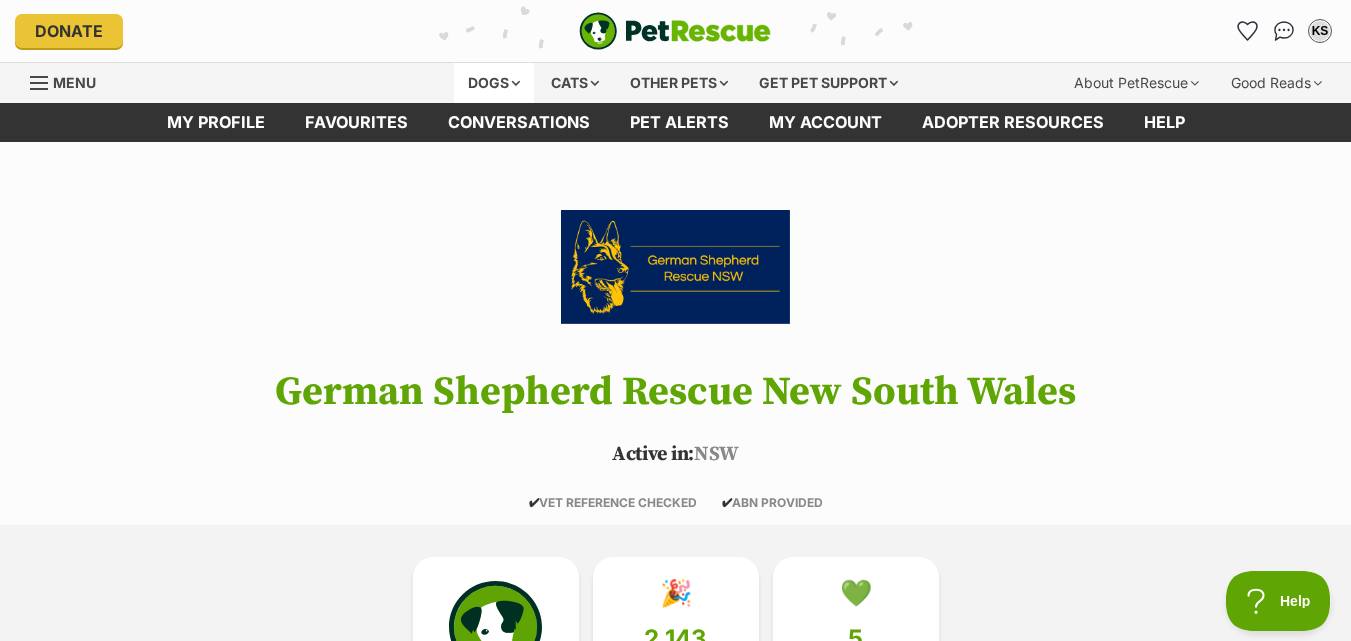 click on "Dogs" at bounding box center [494, 83] 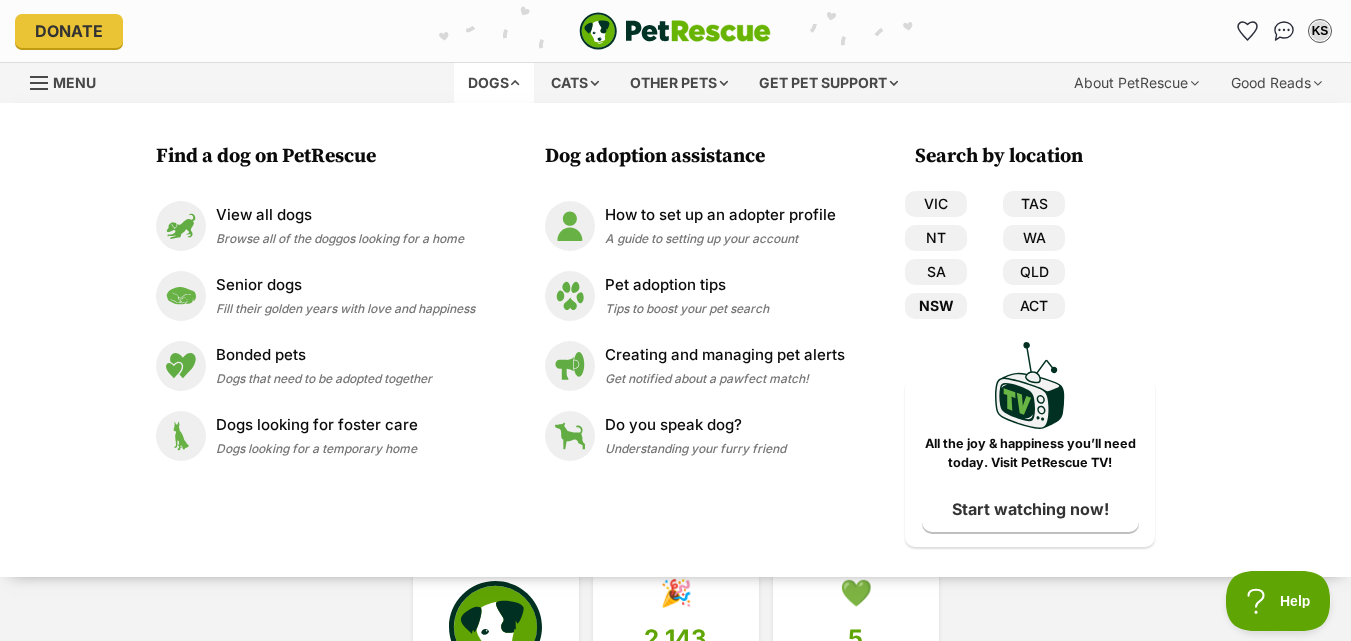 click on "NSW" at bounding box center [936, 306] 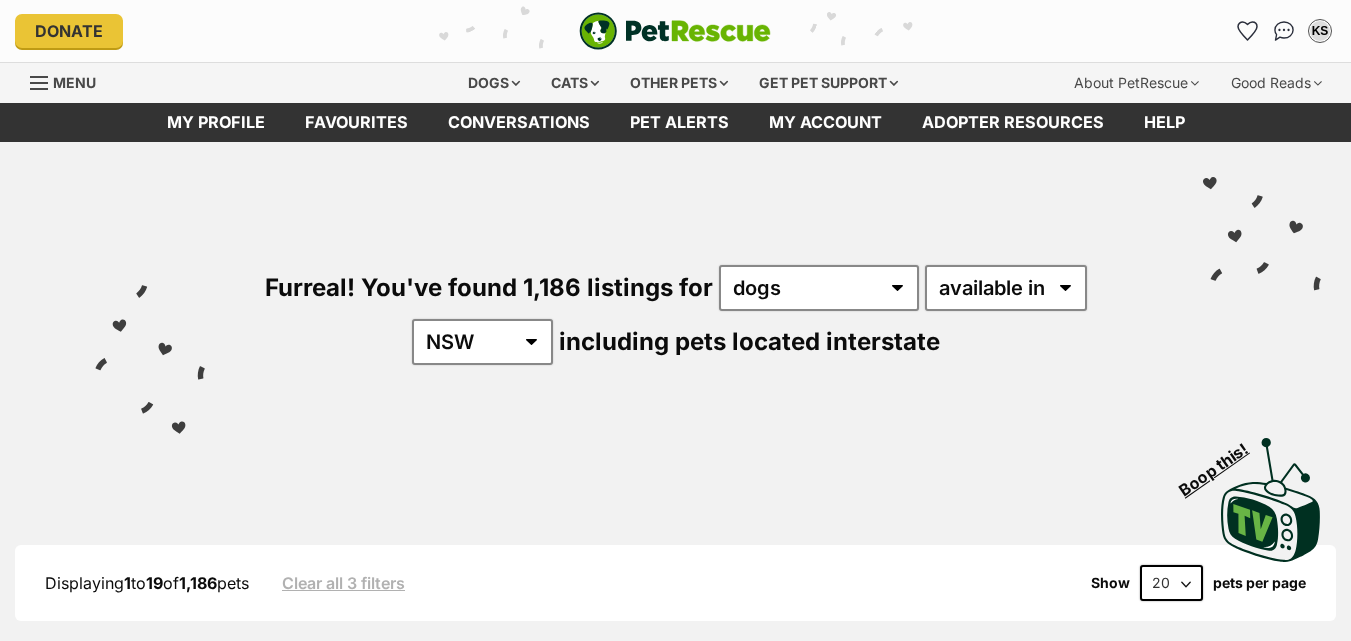 scroll, scrollTop: 0, scrollLeft: 0, axis: both 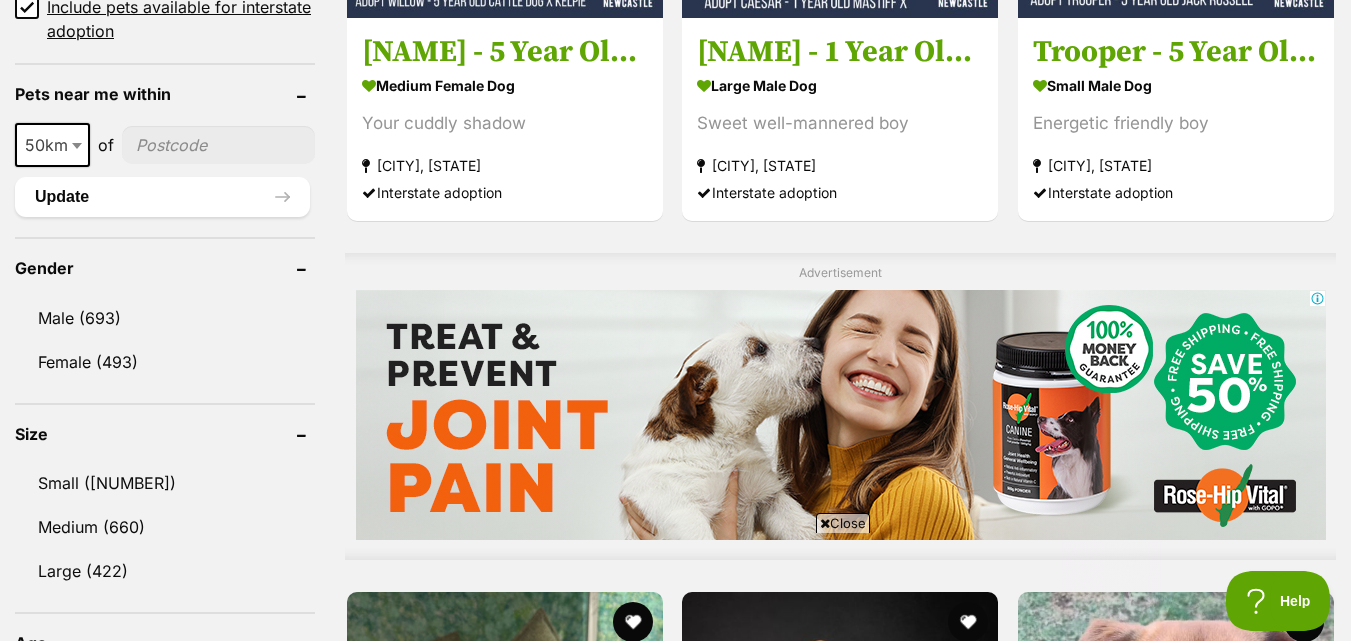 click at bounding box center [218, 145] 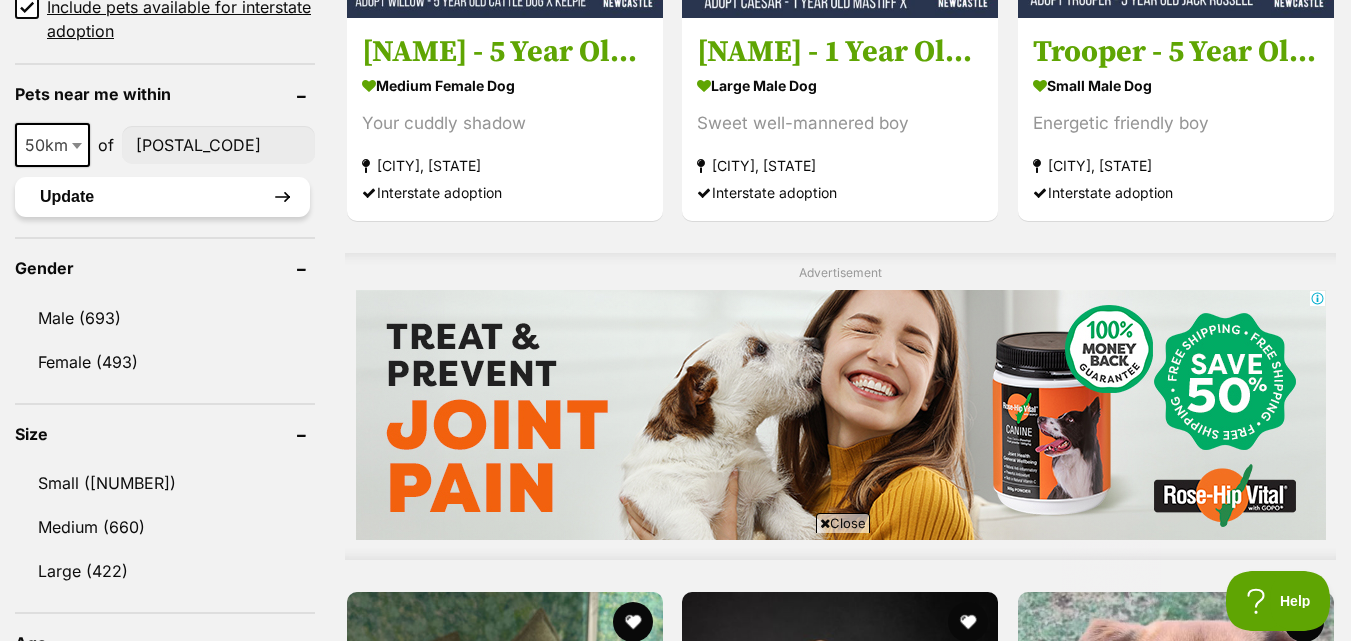 click on "Update" at bounding box center [162, 197] 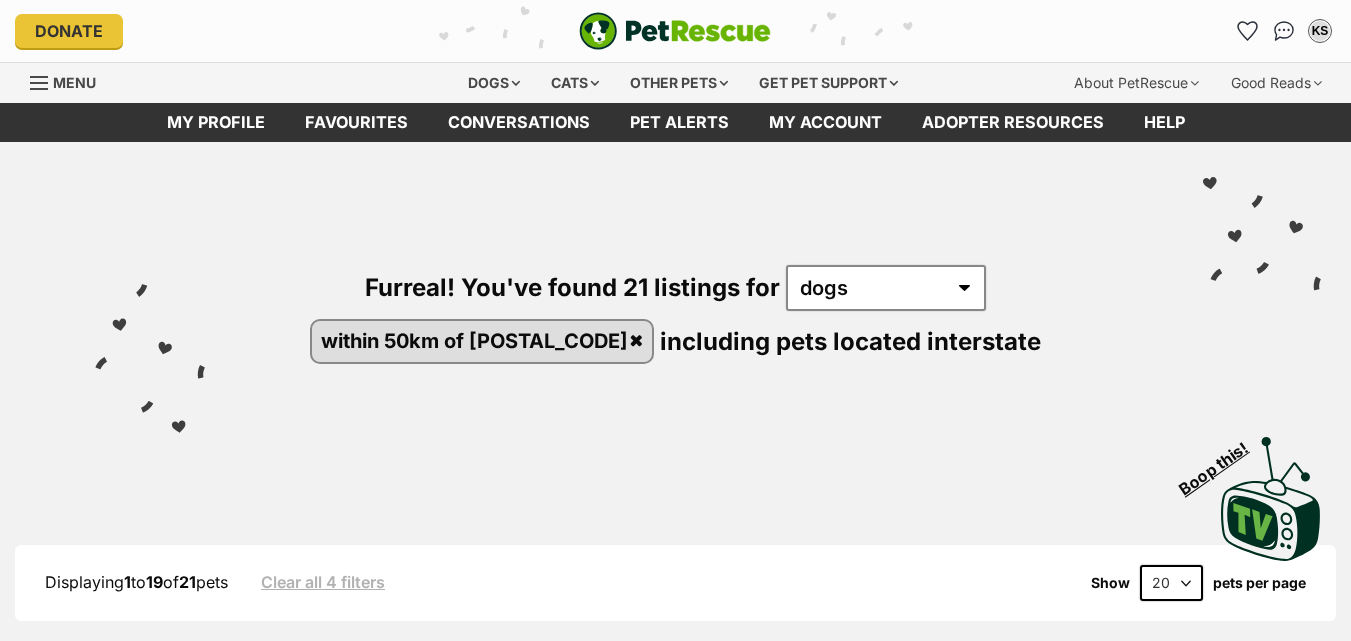 scroll, scrollTop: 541, scrollLeft: 0, axis: vertical 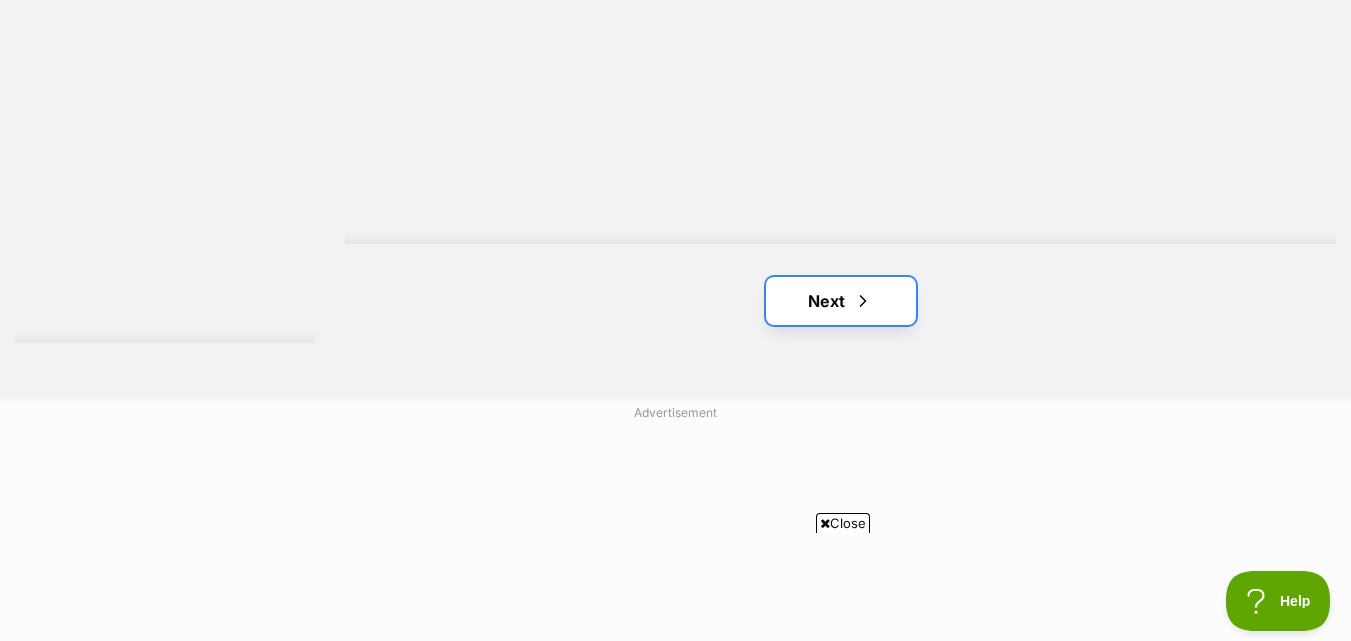 click on "Next" at bounding box center (841, 301) 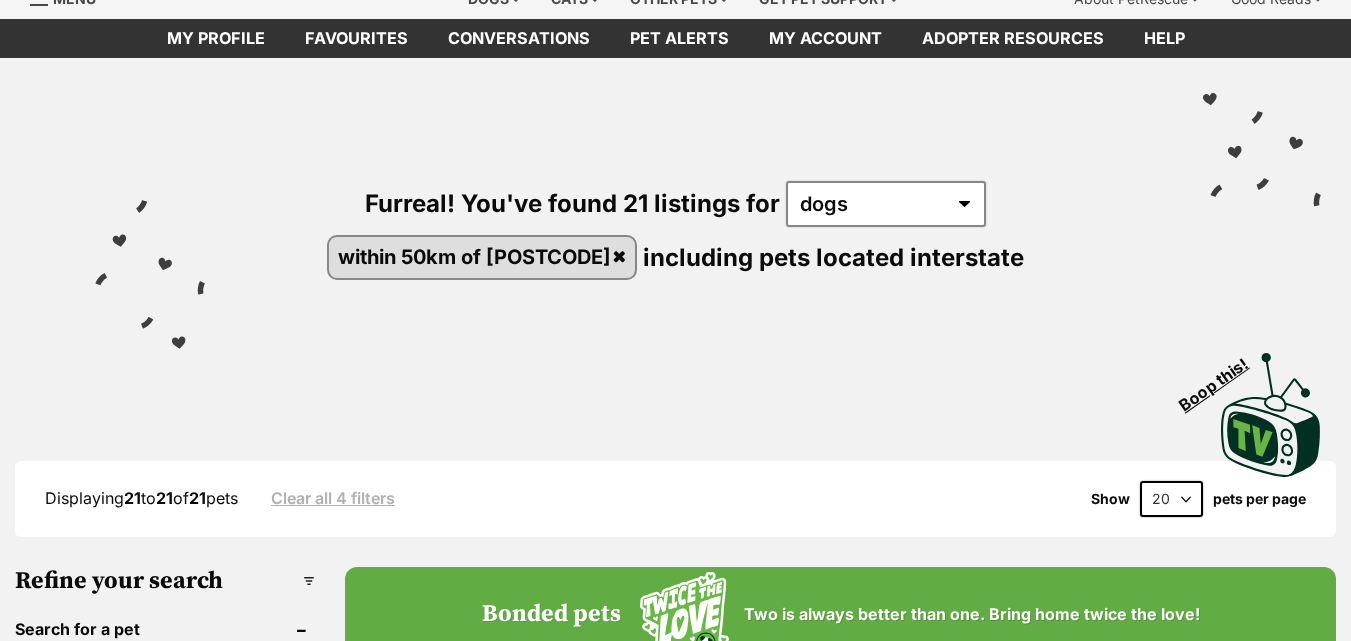 scroll, scrollTop: 0, scrollLeft: 0, axis: both 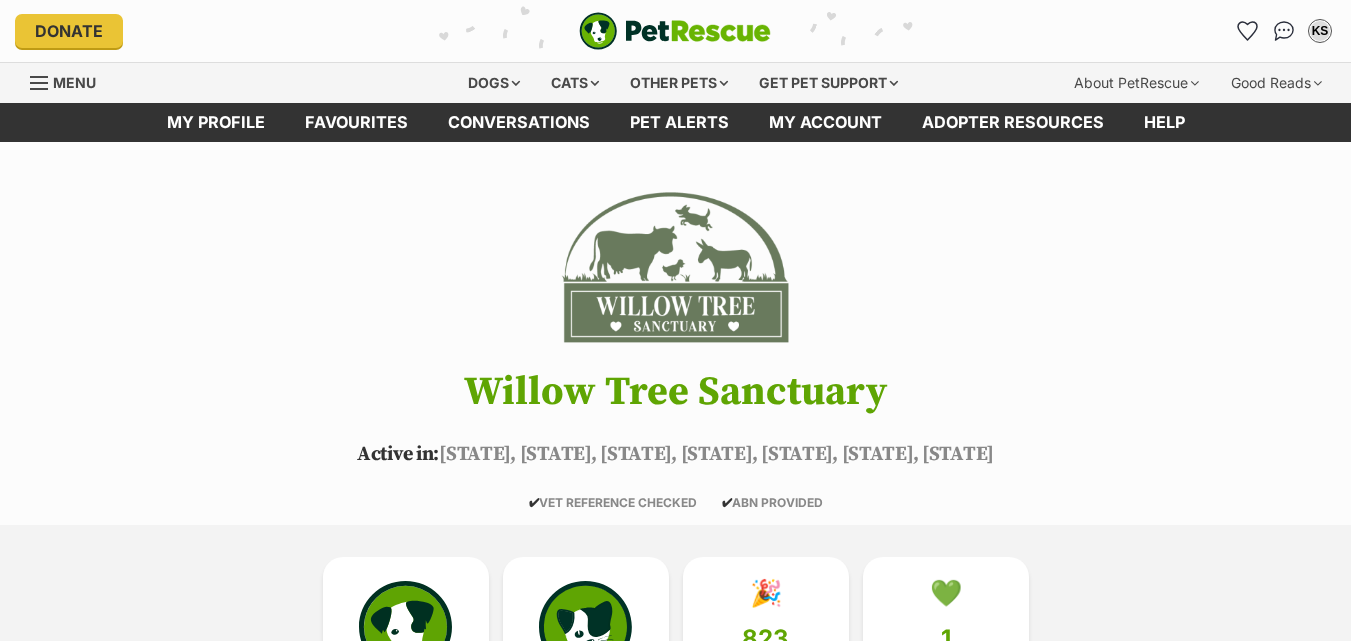 click on "Willow Tree Sanctuary
Active in:
[STATE], [STATE], [STATE], [STATE], [STATE], [STATE], [STATE]
✔
VET REFERENCE CHECKED
✔
ABN PROVIDED" at bounding box center (675, 346) 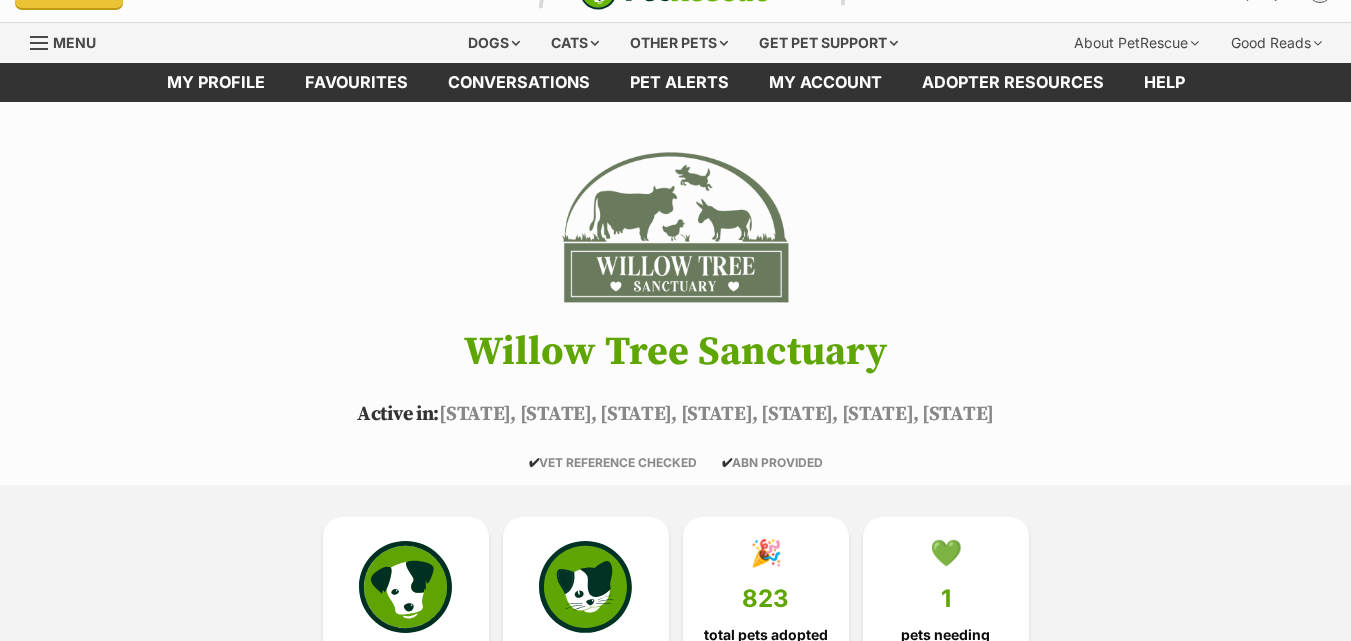 scroll, scrollTop: 40, scrollLeft: 0, axis: vertical 